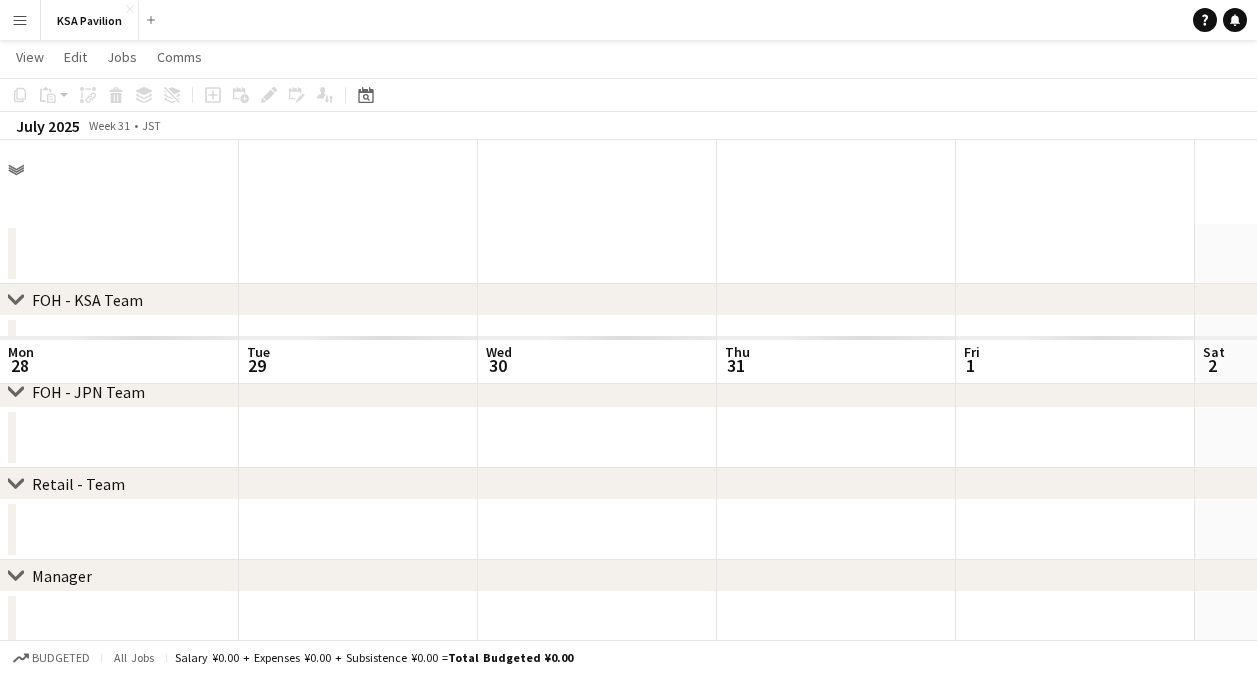 scroll, scrollTop: 196, scrollLeft: 0, axis: vertical 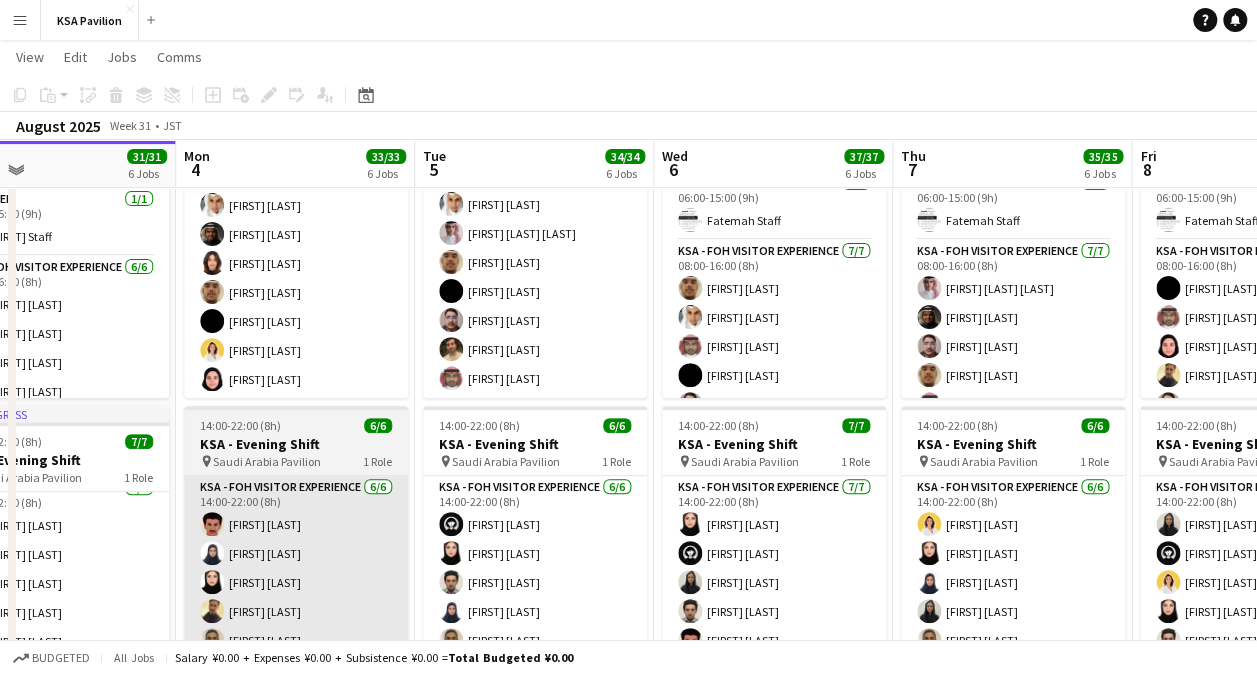 click on "KSA - FOH Visitor Experience   7/7   08:00-16:00 (8h)
[FIRST] [LAST] [FIRST] [LAST] [FIRST] [LAST] [FIRST] [LAST] [FIRST] [LAST] [FIRST] [LAST] [FIRST] [LAST]" at bounding box center [296, 278] 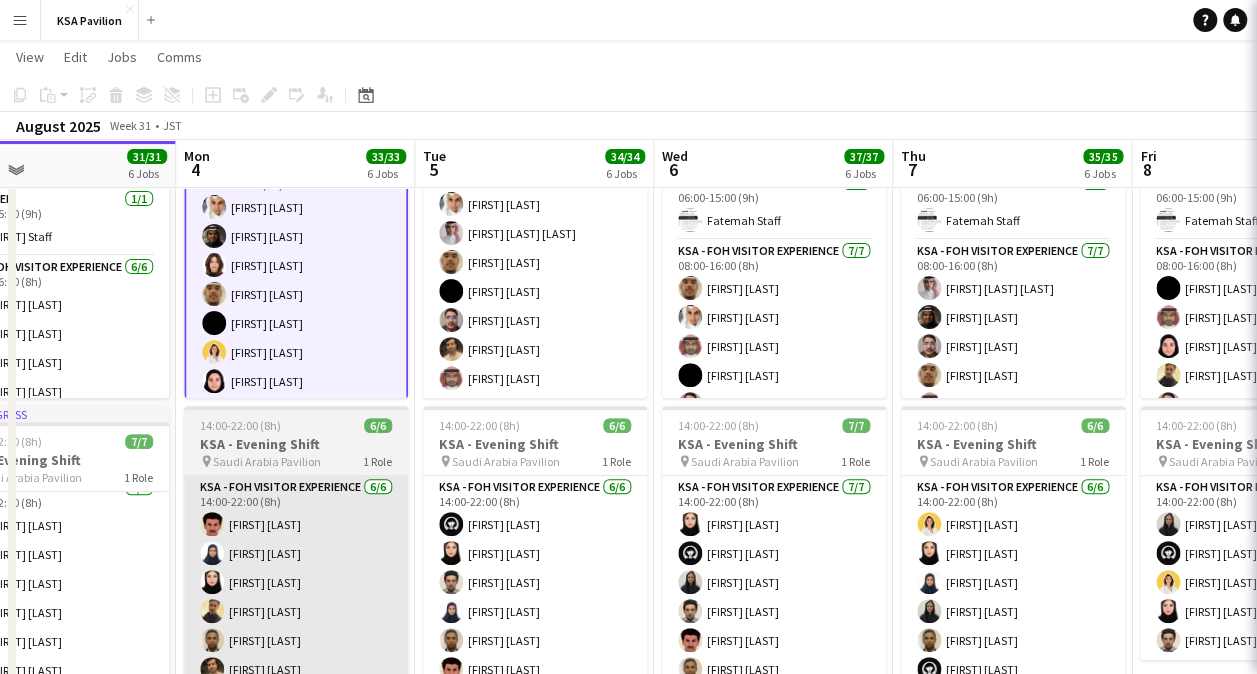 scroll, scrollTop: 85, scrollLeft: 0, axis: vertical 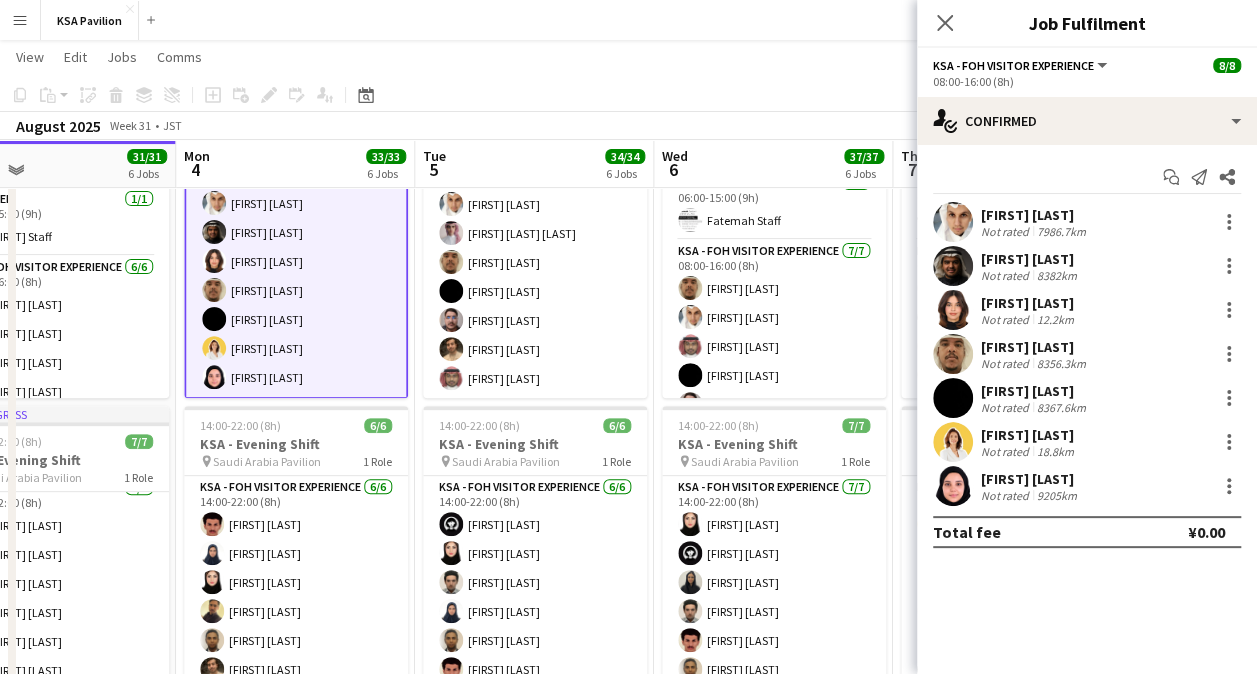 click on "Copy
Paste
Paste   Ctrl+V Paste with crew  Ctrl+Shift+V
Paste linked Job
Delete
Group
Ungroup
Add job
Add linked Job
Edit
Edit linked Job
Applicants
Date picker
AUG 2025 AUG 2025 Monday M Tuesday T Wednesday W Thursday T Friday F Saturday S Sunday S  AUG   1   2   3   4   5   6   7   8   9   10   11   12   13   14   15   16   17   18   19   20   21   22   23   24   25   26   27   28   29   30   31
Comparison range
Comparison range
Today" 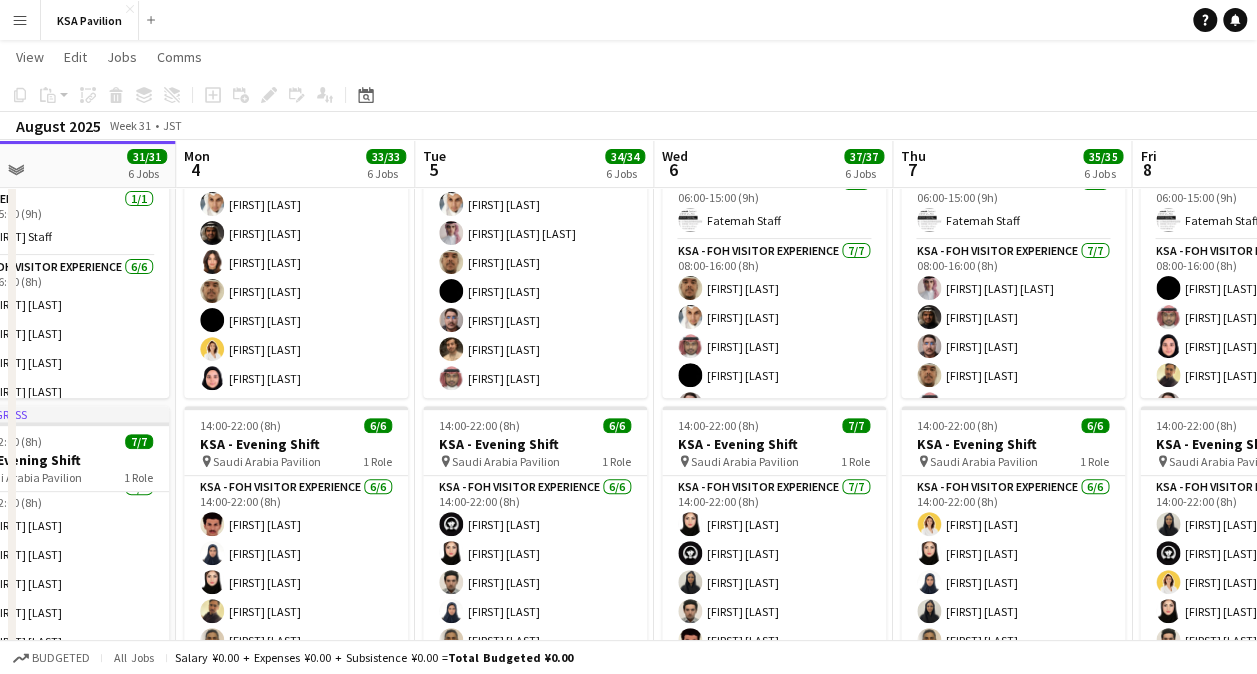 scroll, scrollTop: 83, scrollLeft: 0, axis: vertical 